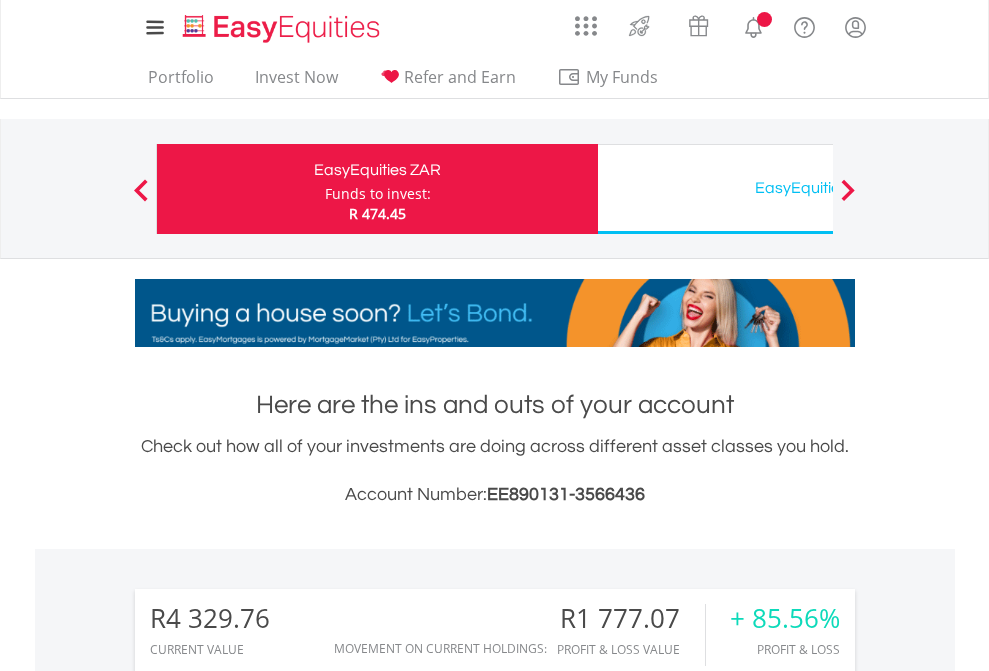scroll, scrollTop: 0, scrollLeft: 0, axis: both 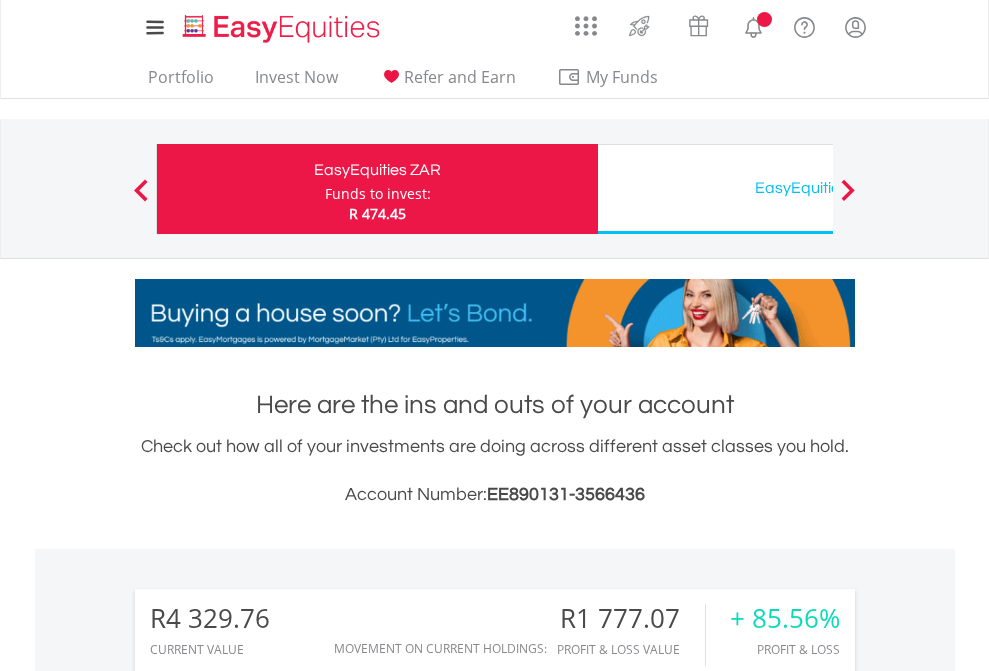 click on "Funds to invest:" at bounding box center (378, 194) 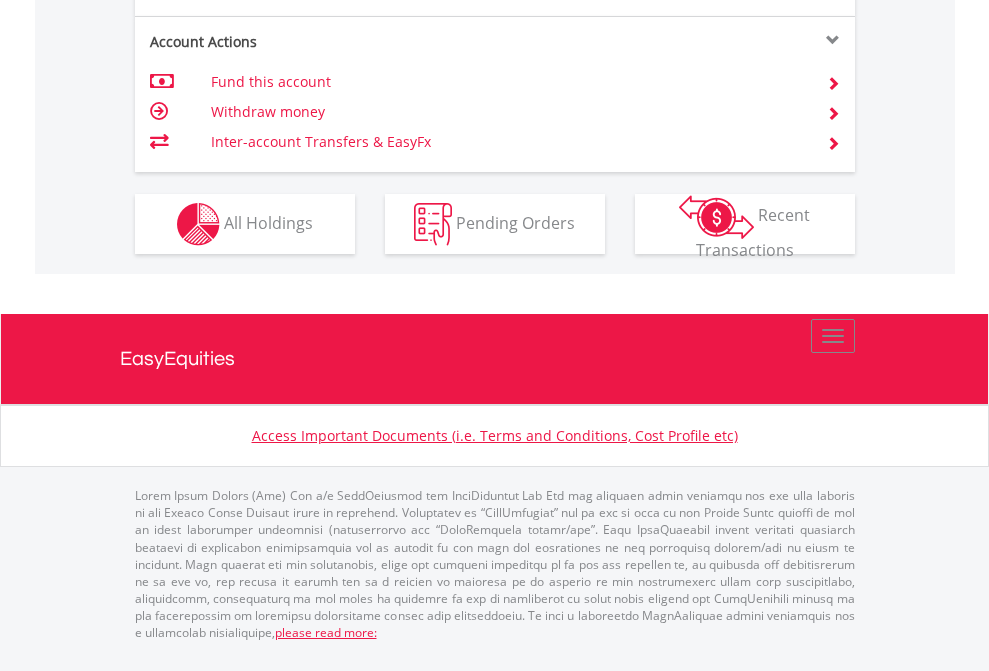 scroll, scrollTop: 1957, scrollLeft: 0, axis: vertical 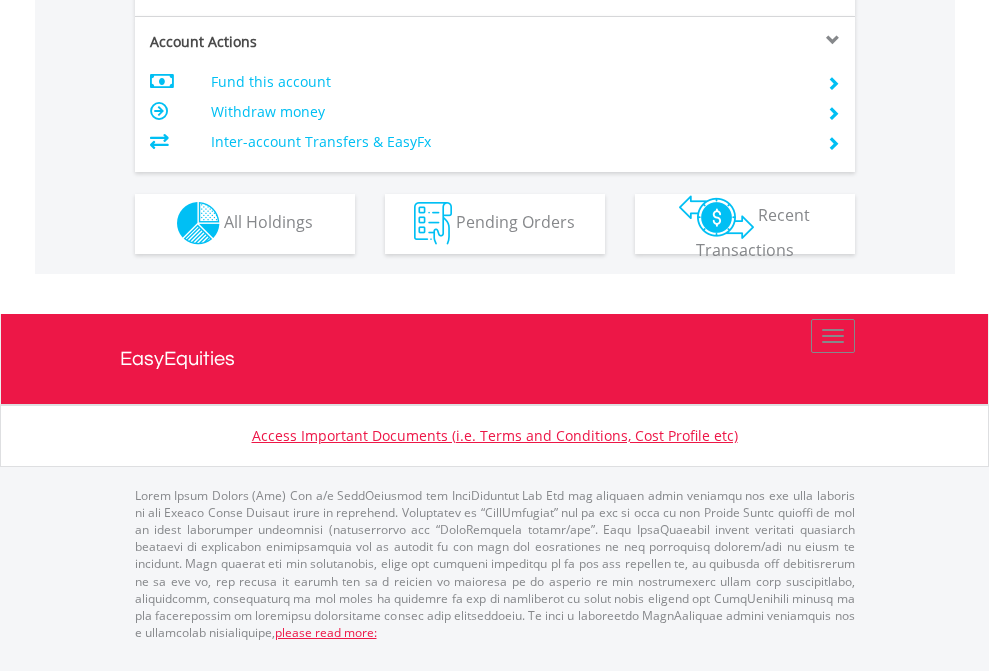 click on "Investment types" at bounding box center [706, -353] 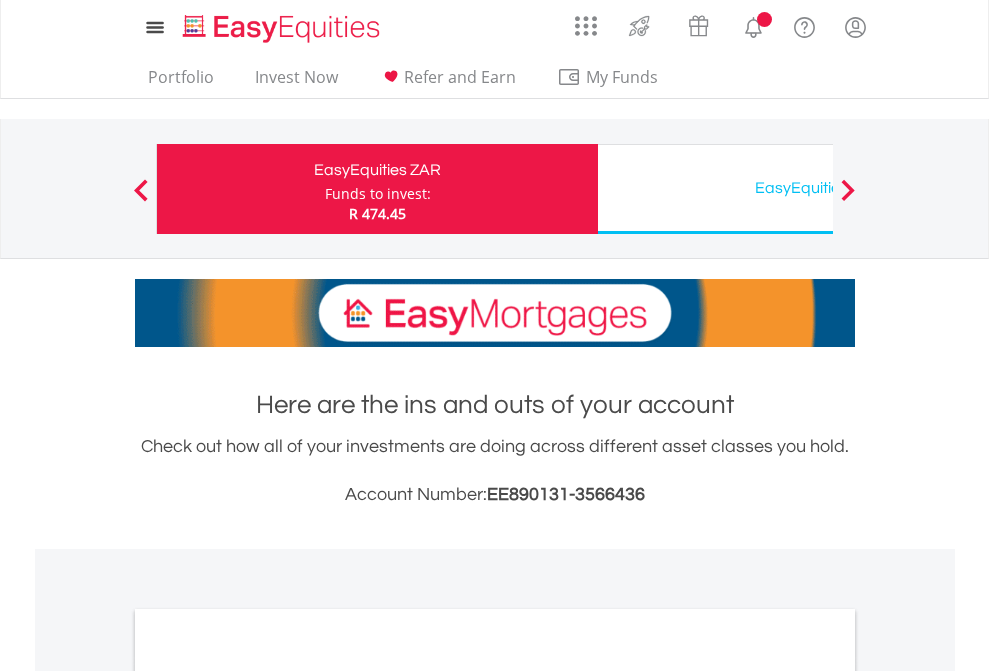 scroll, scrollTop: 1202, scrollLeft: 0, axis: vertical 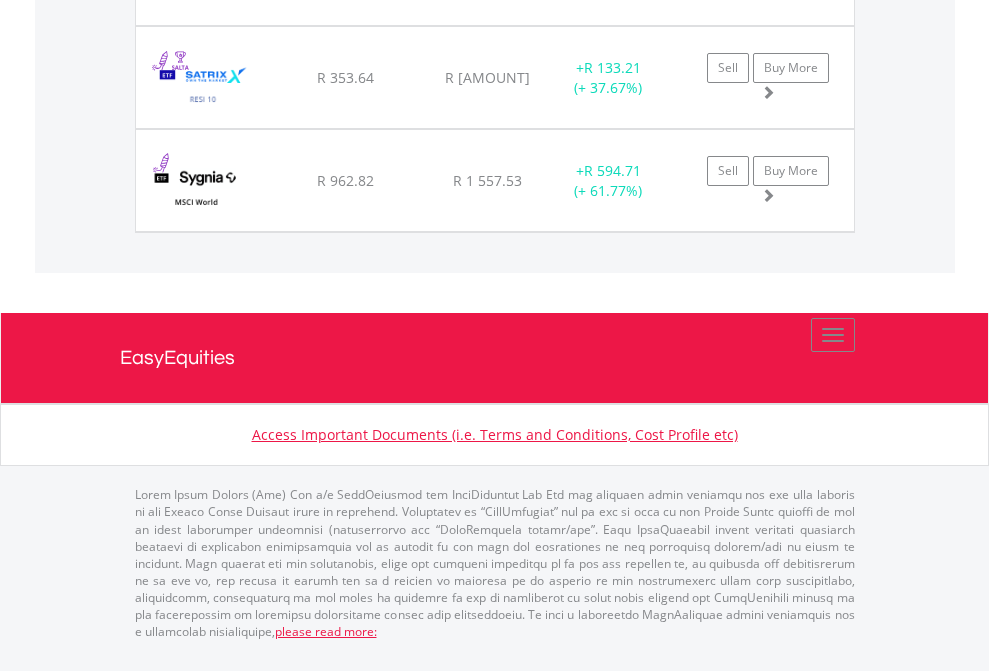 click on "EasyEquities USD" at bounding box center [818, -1831] 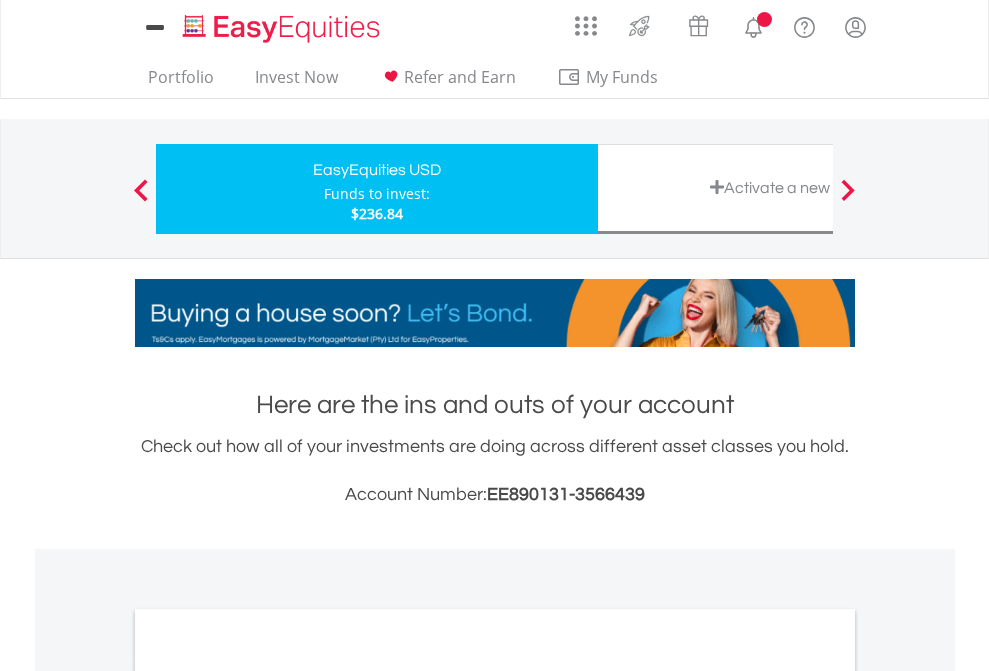 scroll, scrollTop: 1202, scrollLeft: 0, axis: vertical 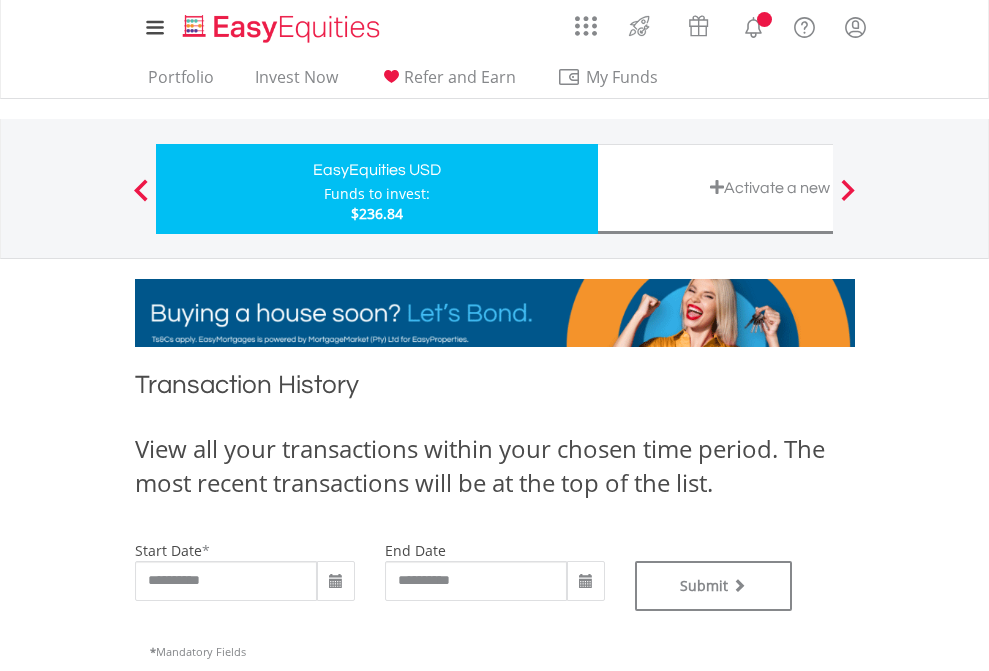 type on "**********" 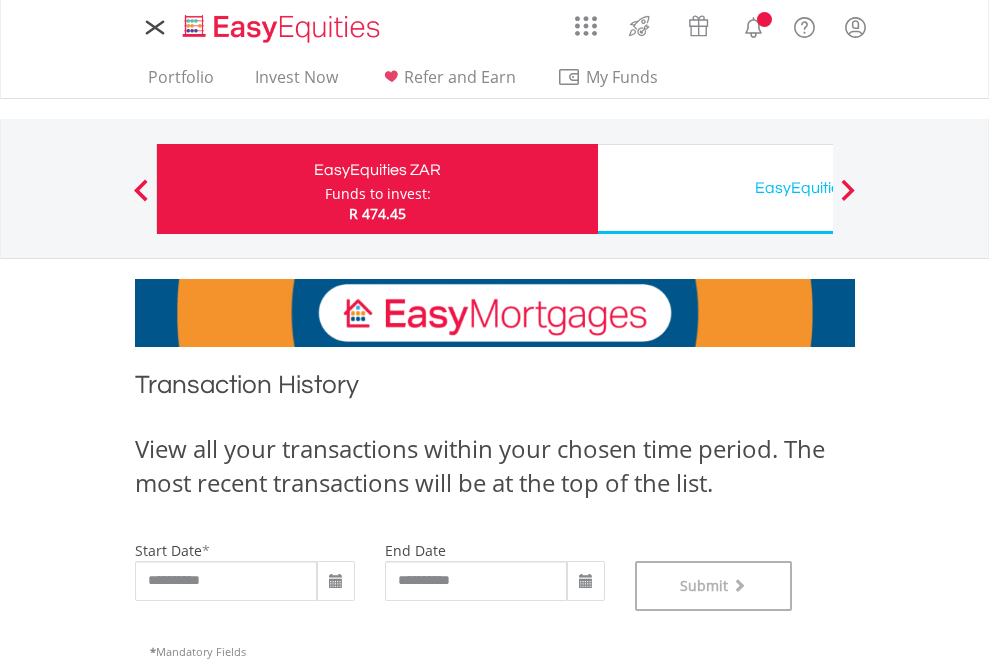scroll, scrollTop: 811, scrollLeft: 0, axis: vertical 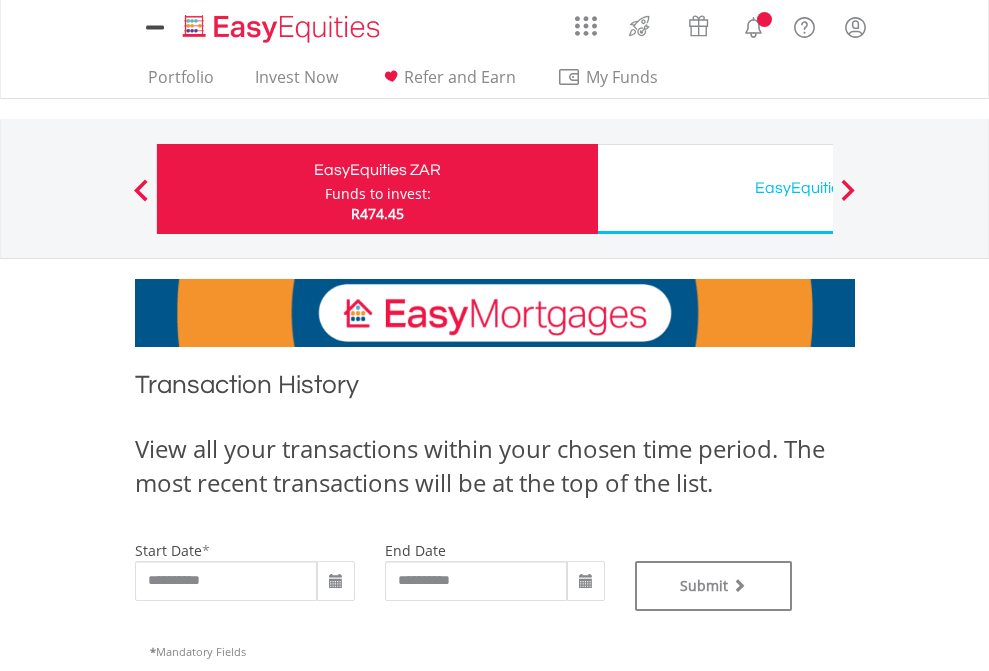 click on "EasyEquities USD" at bounding box center [818, 188] 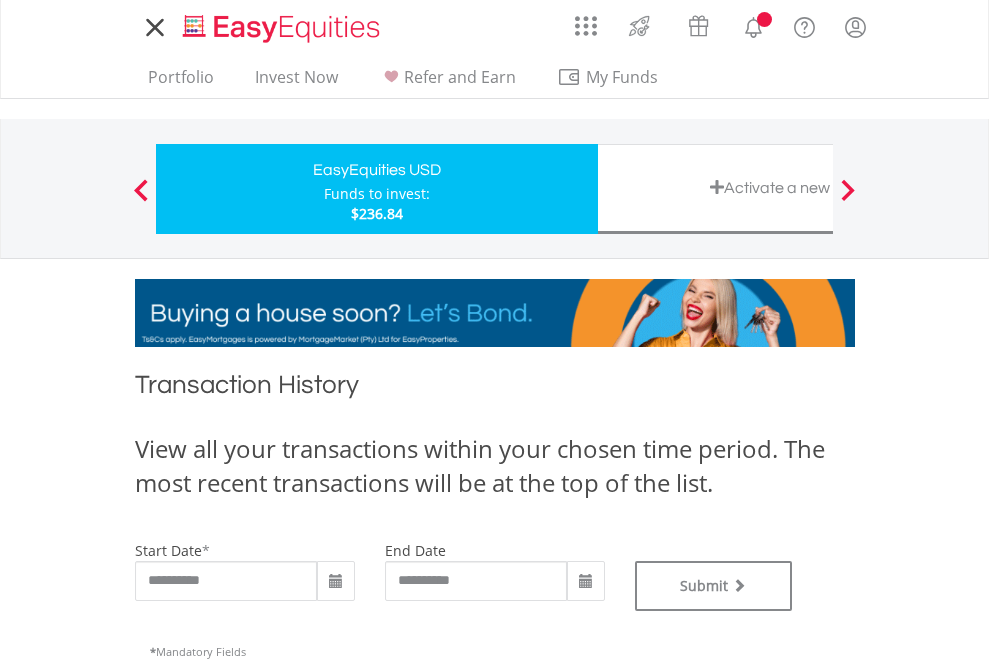 scroll, scrollTop: 0, scrollLeft: 0, axis: both 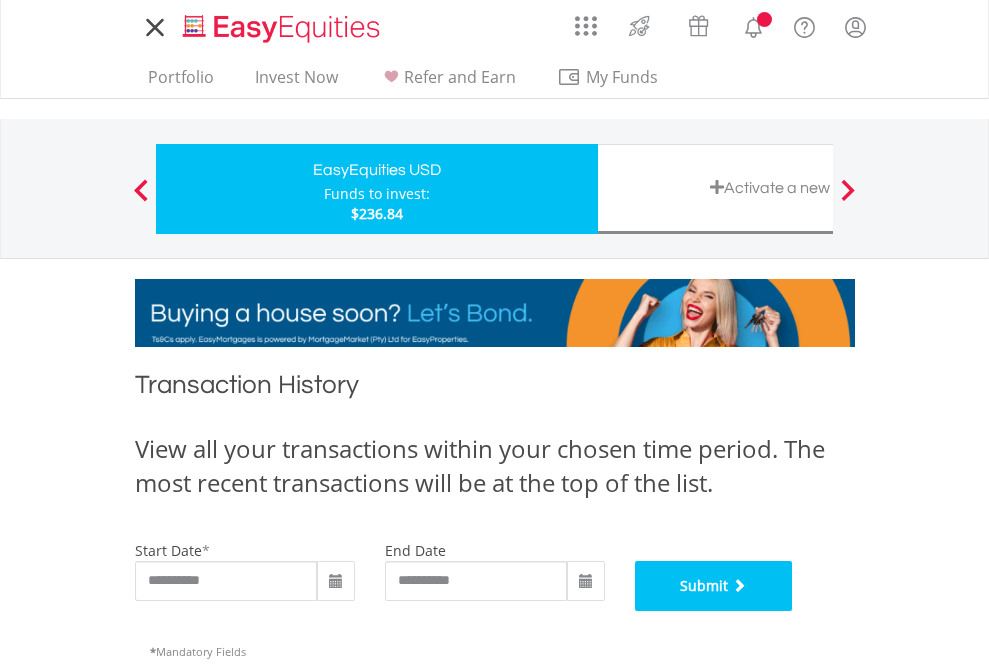 click on "Submit" at bounding box center (714, 586) 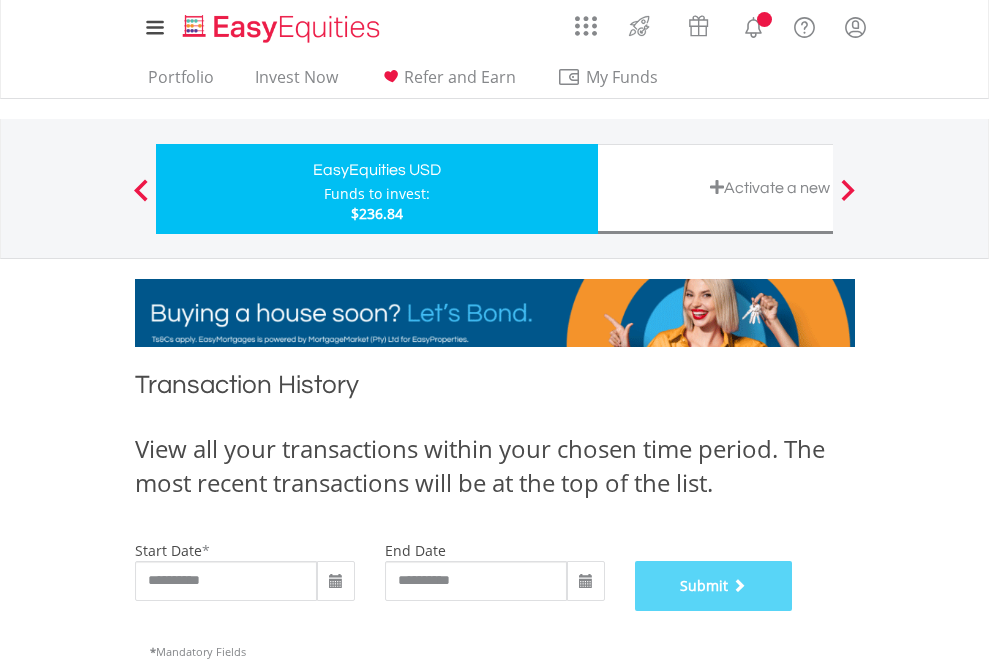 scroll, scrollTop: 811, scrollLeft: 0, axis: vertical 